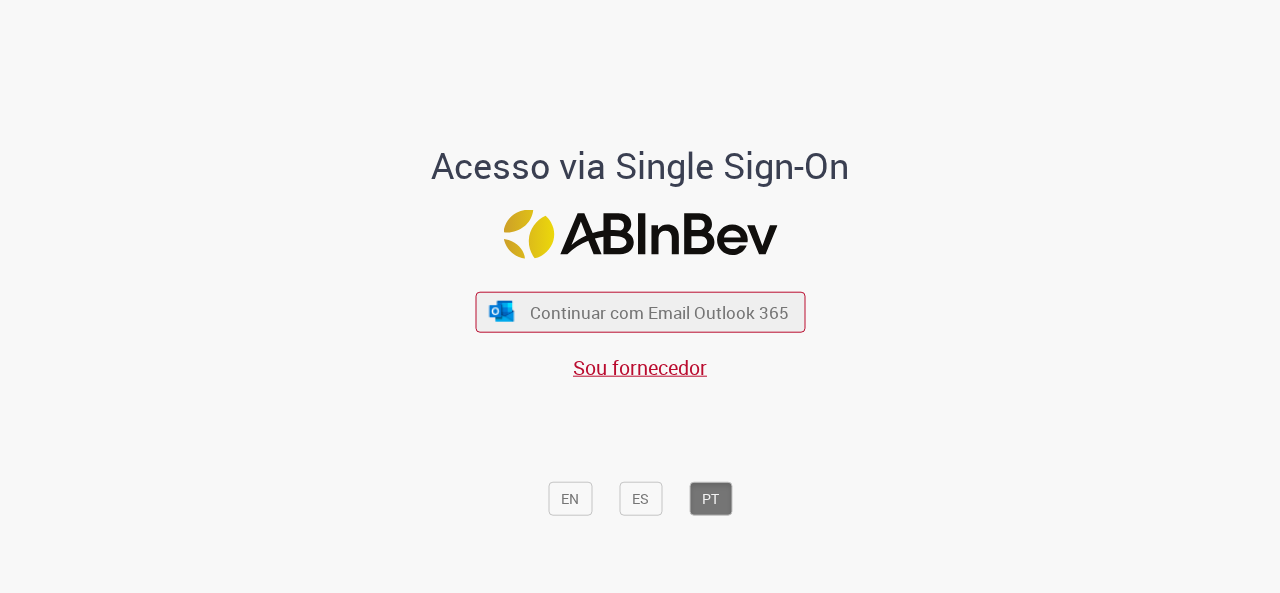 scroll, scrollTop: 0, scrollLeft: 0, axis: both 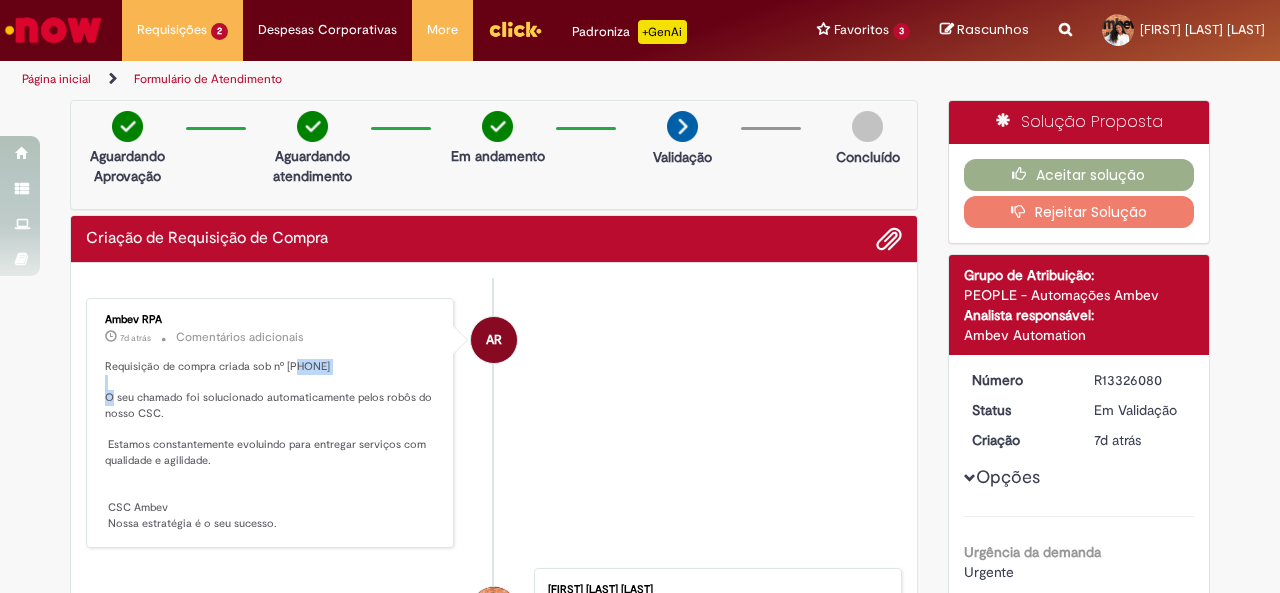 drag, startPoint x: 286, startPoint y: 363, endPoint x: 353, endPoint y: 368, distance: 67.18631 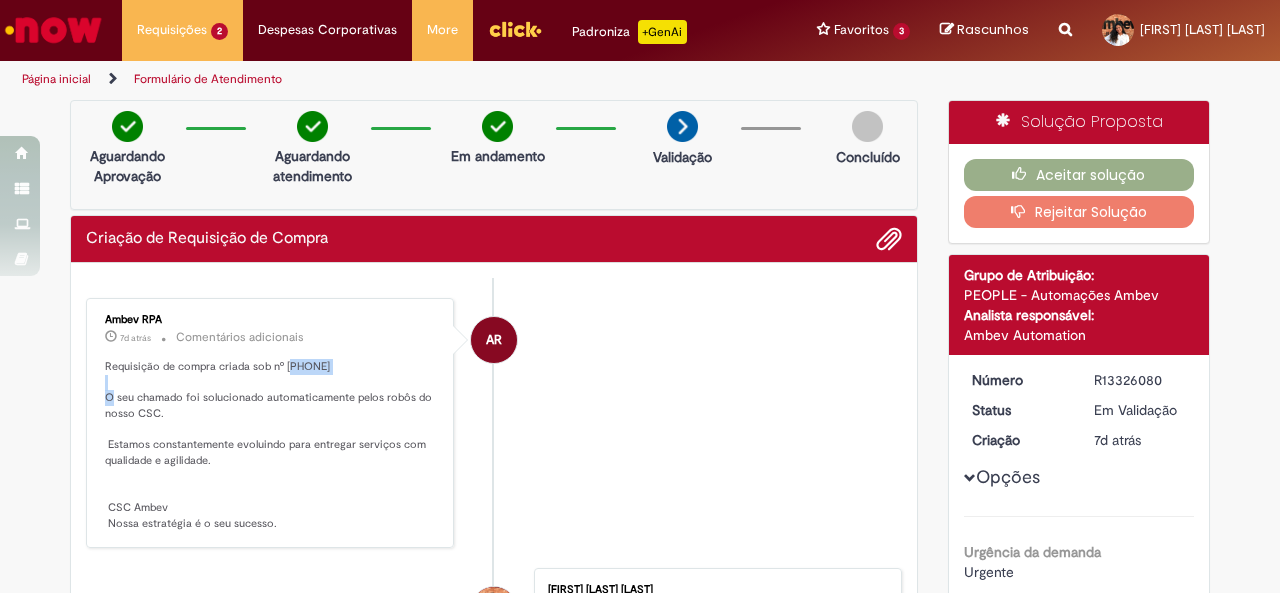 drag, startPoint x: 280, startPoint y: 363, endPoint x: 329, endPoint y: 361, distance: 49.0408 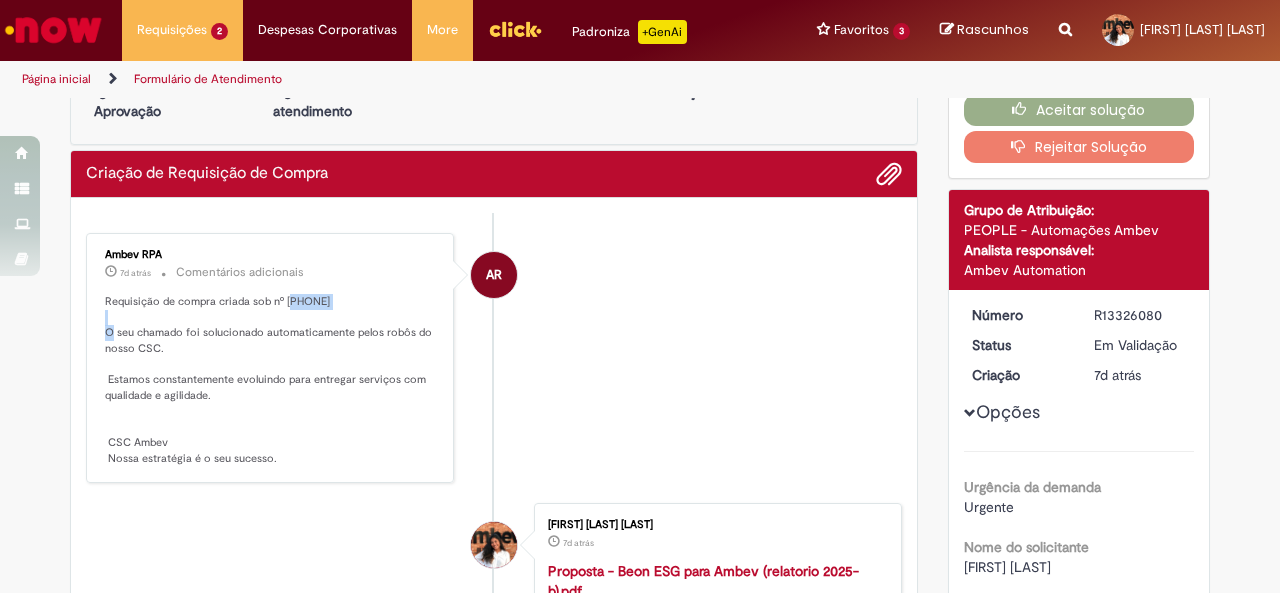 scroll, scrollTop: 9, scrollLeft: 0, axis: vertical 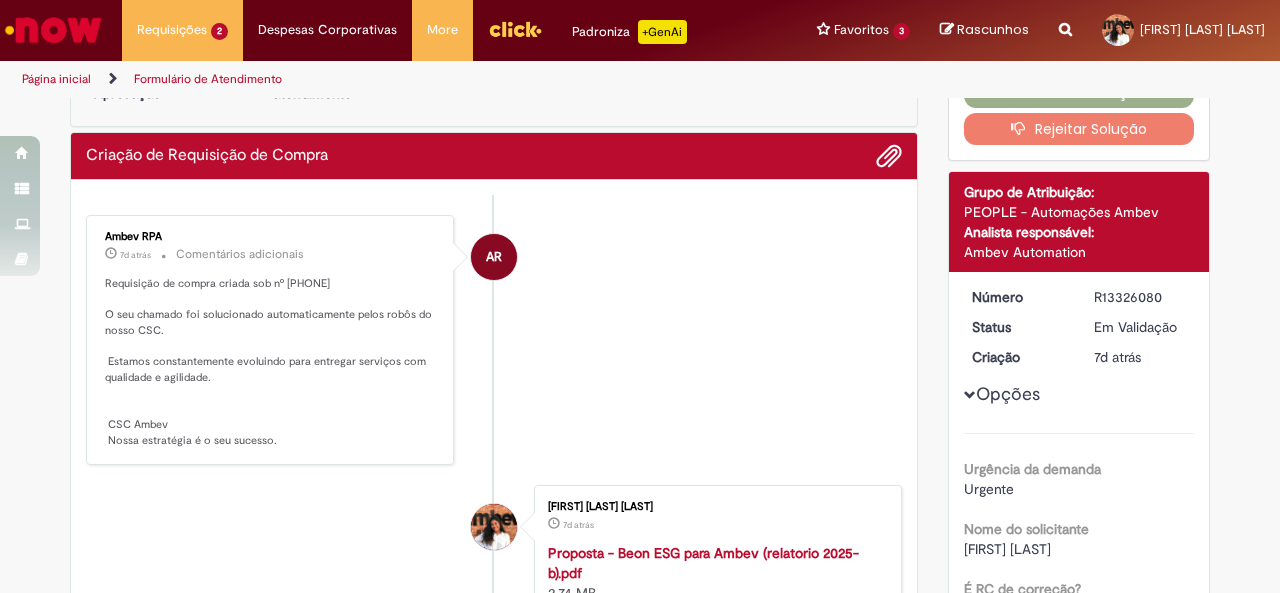click on "Requisição de compra criada sob nº 0081911774
O seu chamado foi solucionado automaticamente pelos robôs do nosso CSC.
Estamos constantemente evoluindo para entregar serviços com qualidade e agilidade.
CSC Ambev
Nossa estratégia é o seu sucesso." at bounding box center [271, 362] 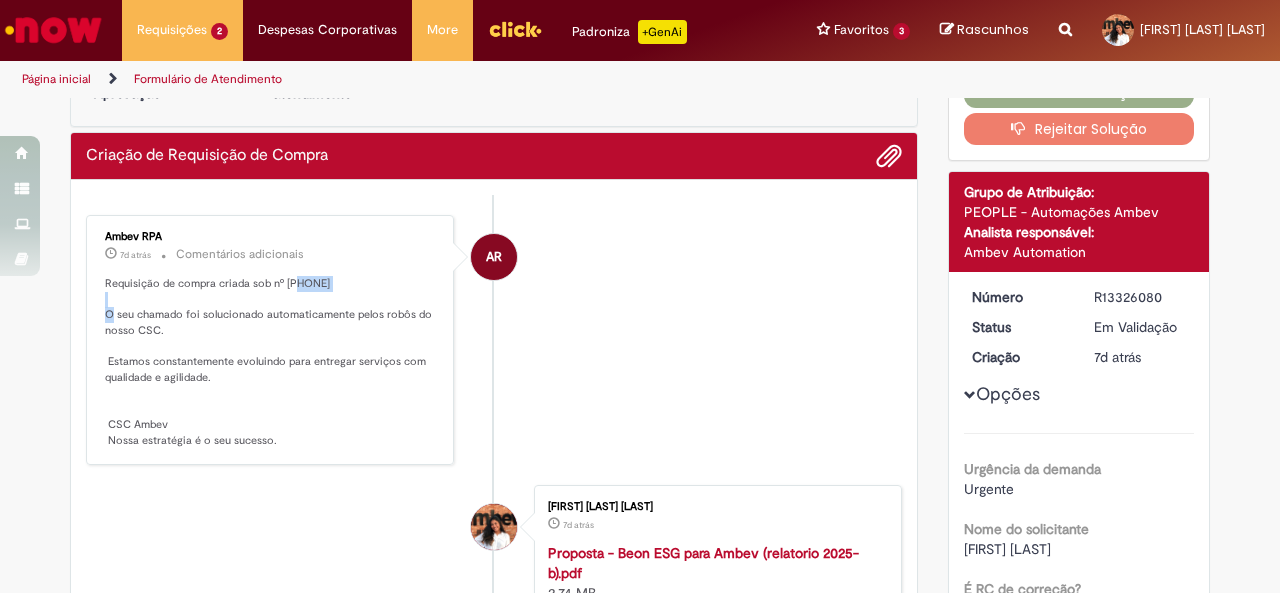 drag, startPoint x: 344, startPoint y: 280, endPoint x: 291, endPoint y: 280, distance: 53 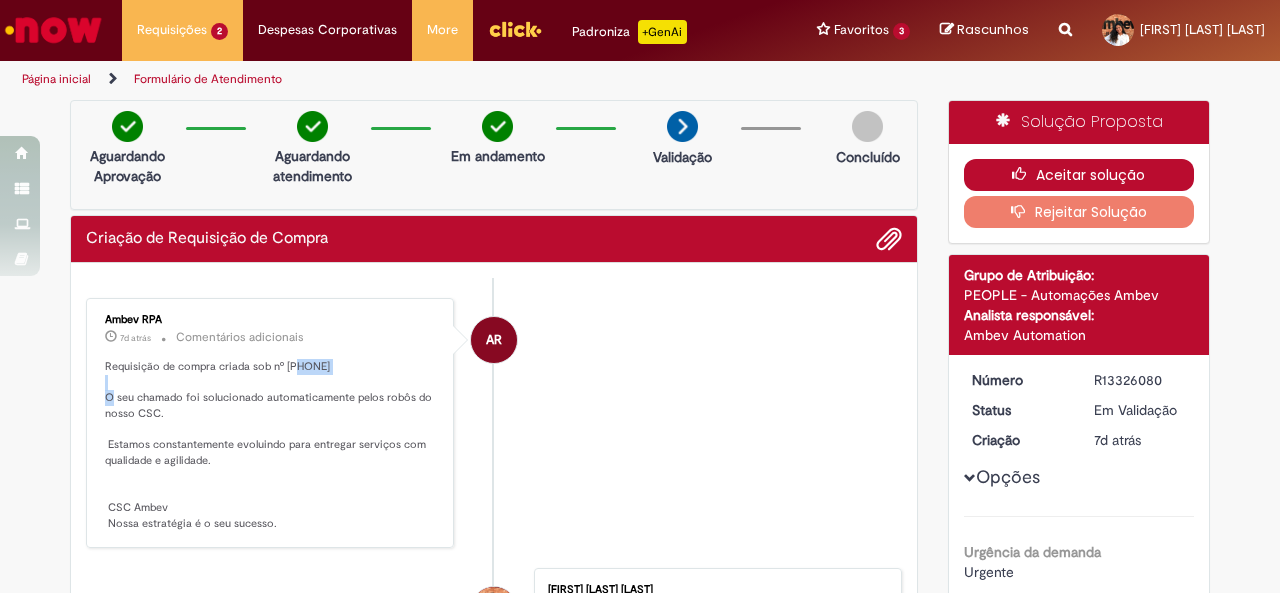 click on "Aceitar solução" at bounding box center [1079, 175] 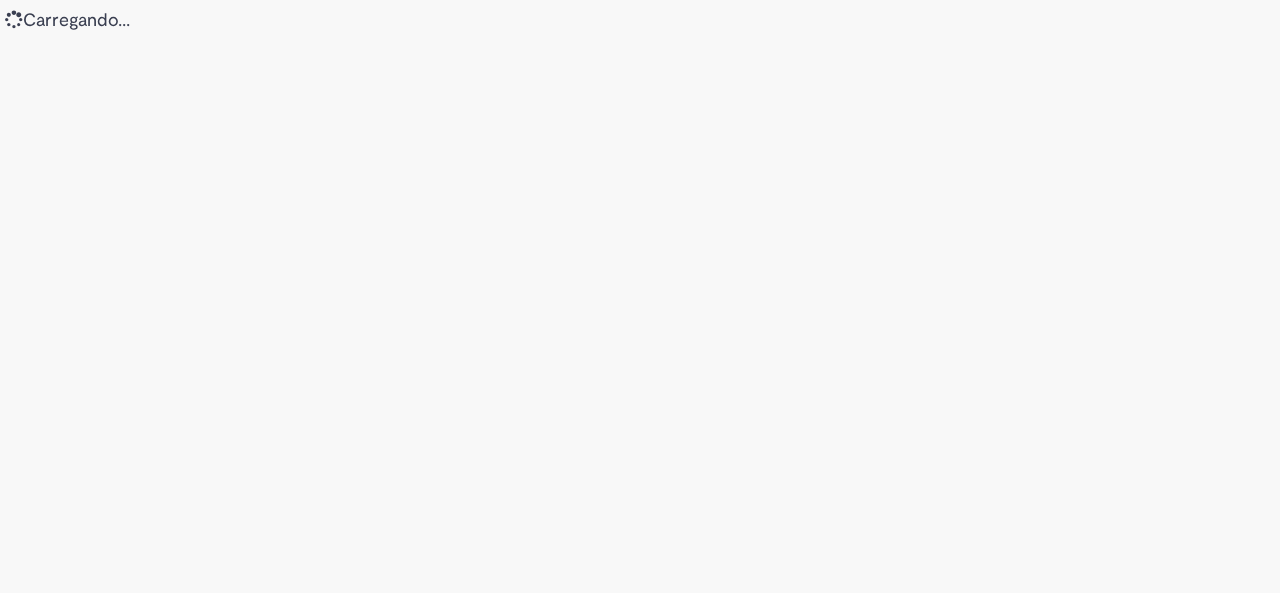 scroll, scrollTop: 0, scrollLeft: 0, axis: both 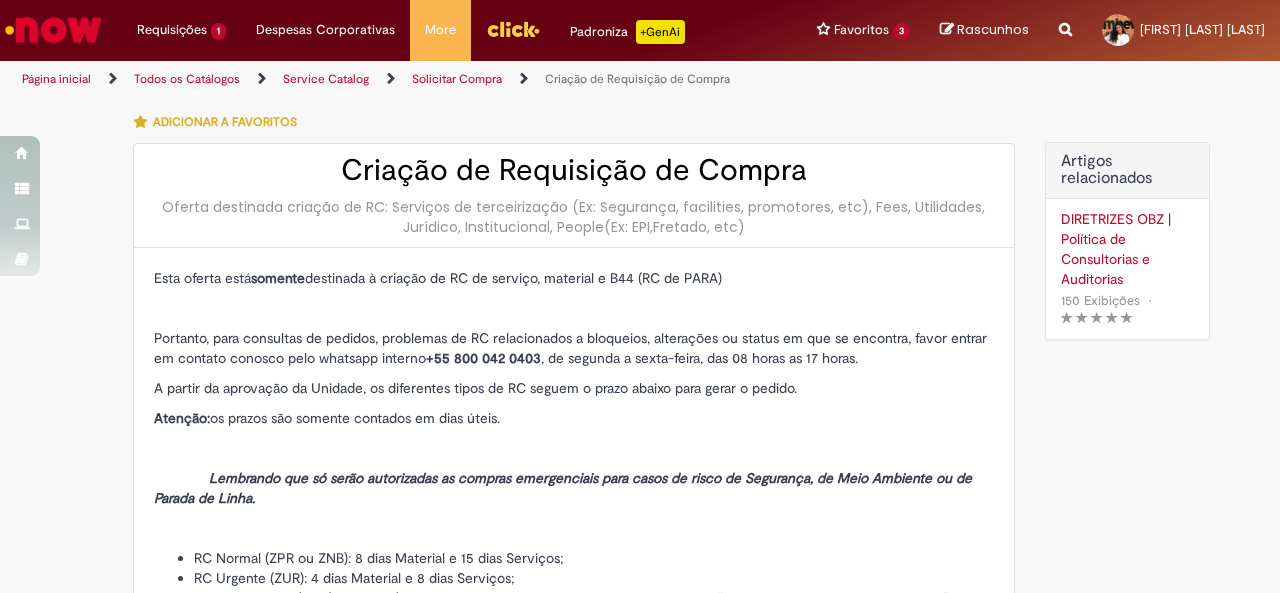 type on "********" 